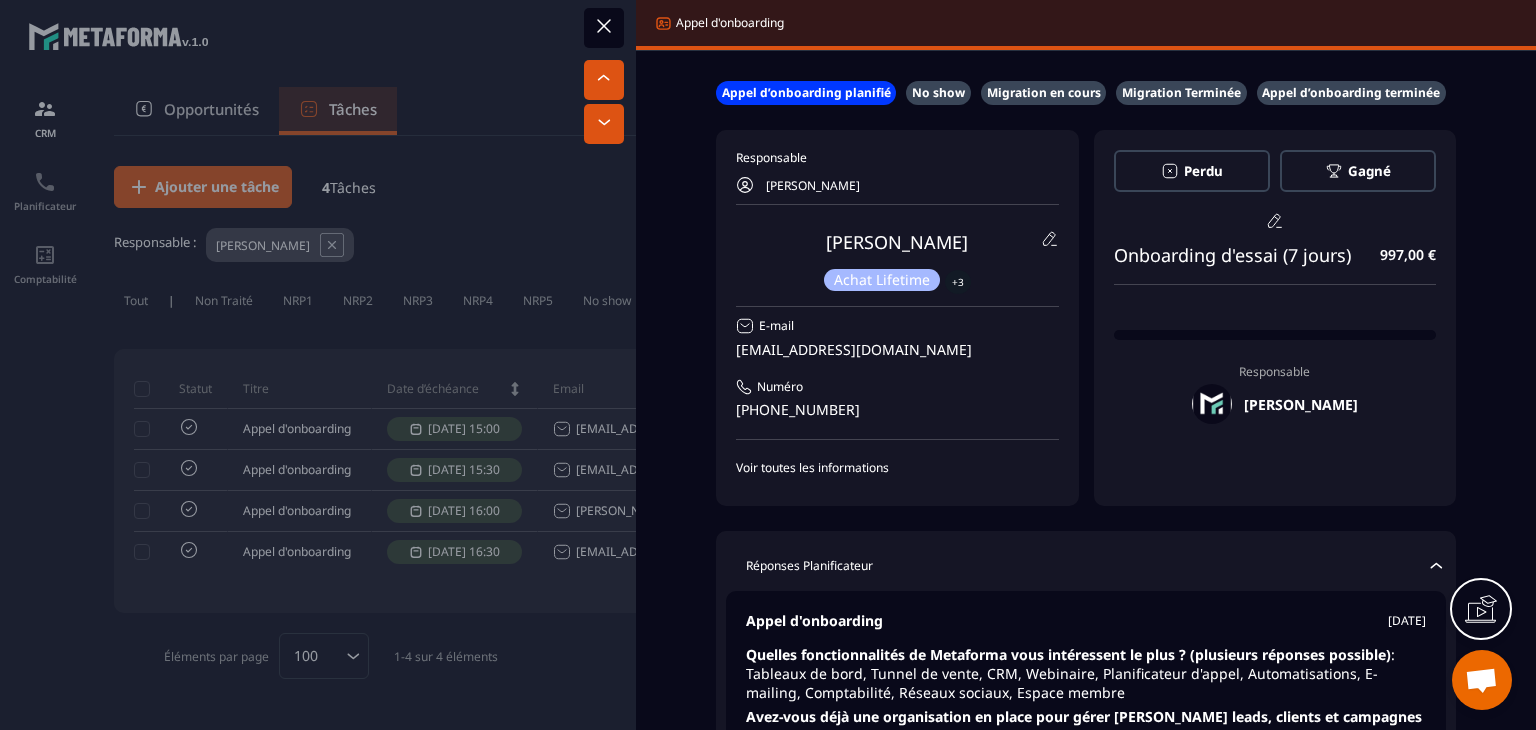 scroll, scrollTop: 0, scrollLeft: 0, axis: both 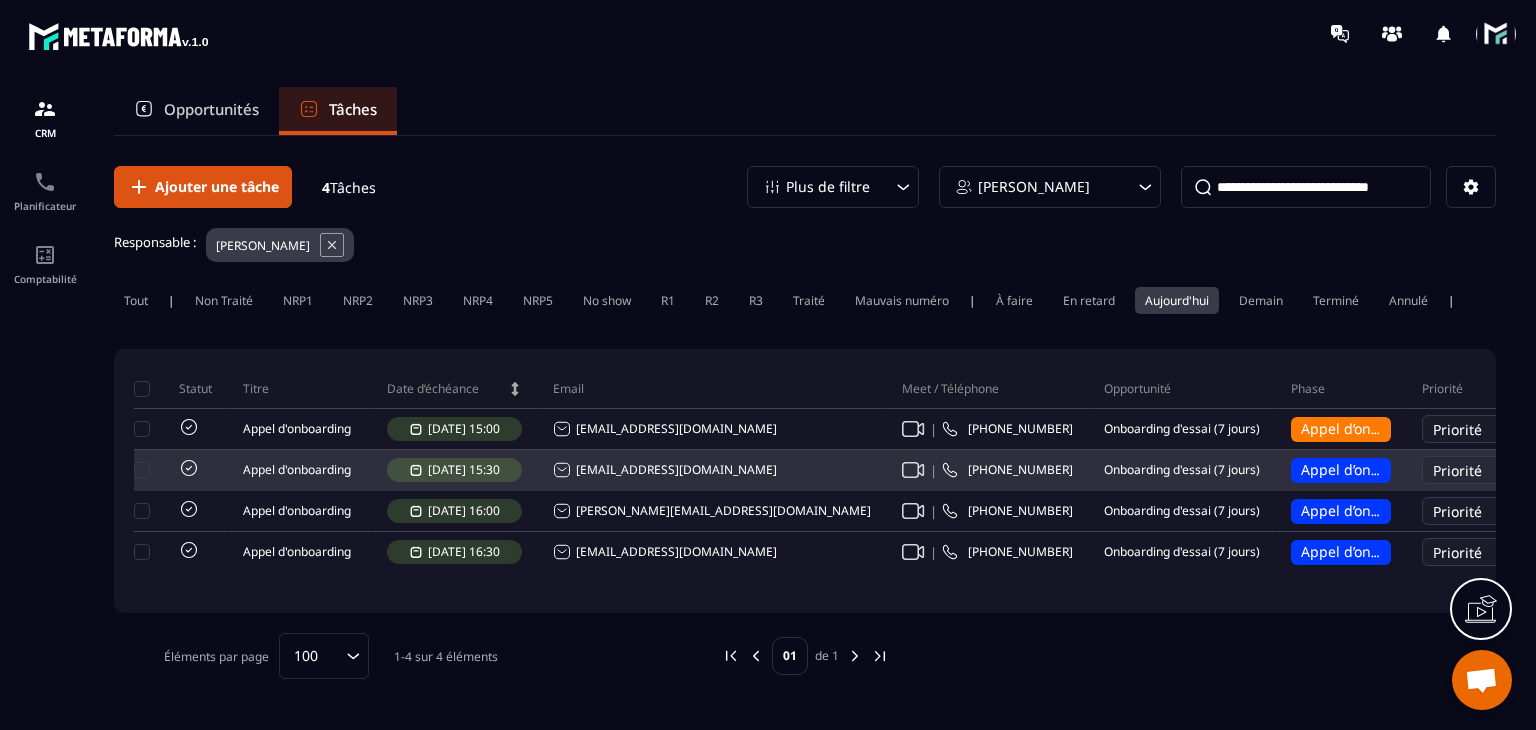 click 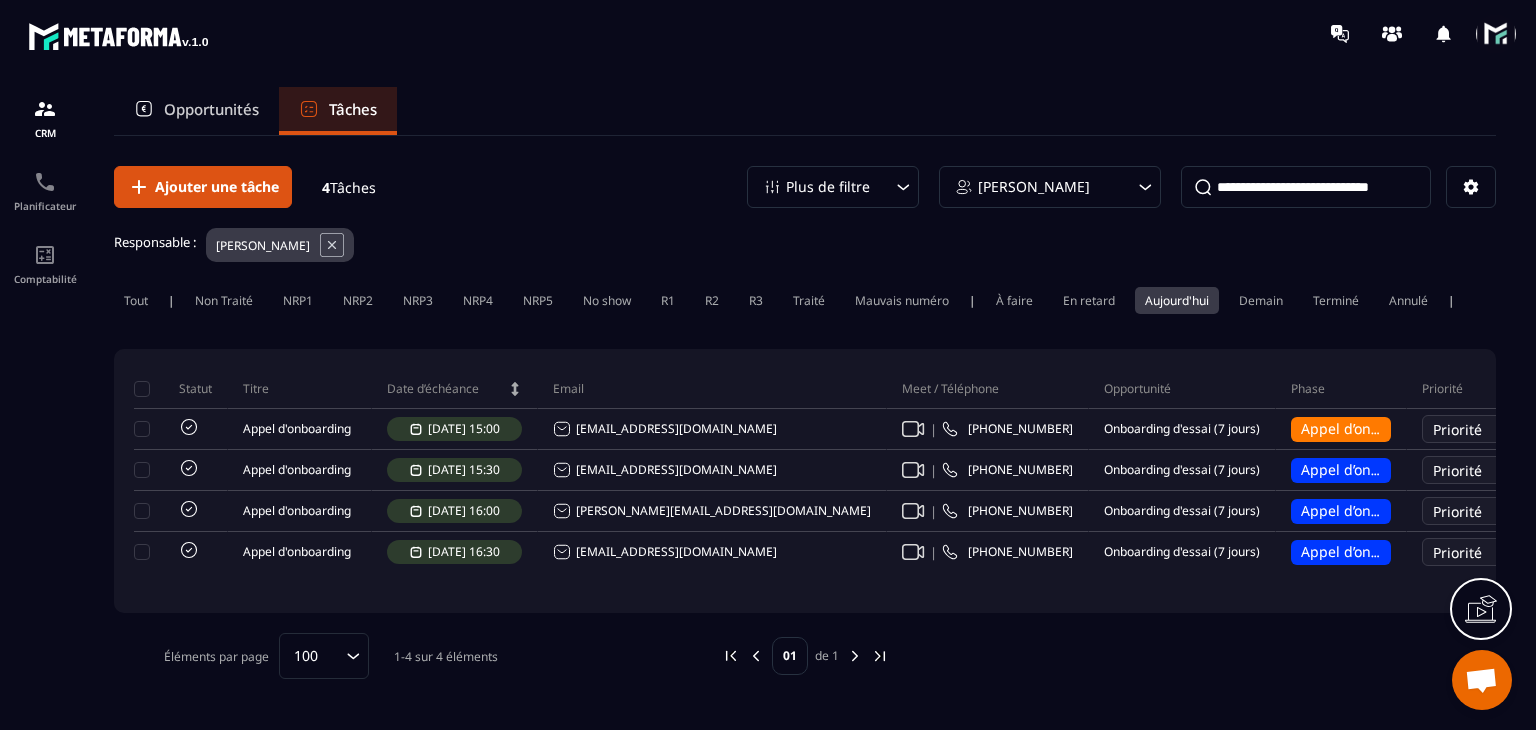 click at bounding box center [885, 33] 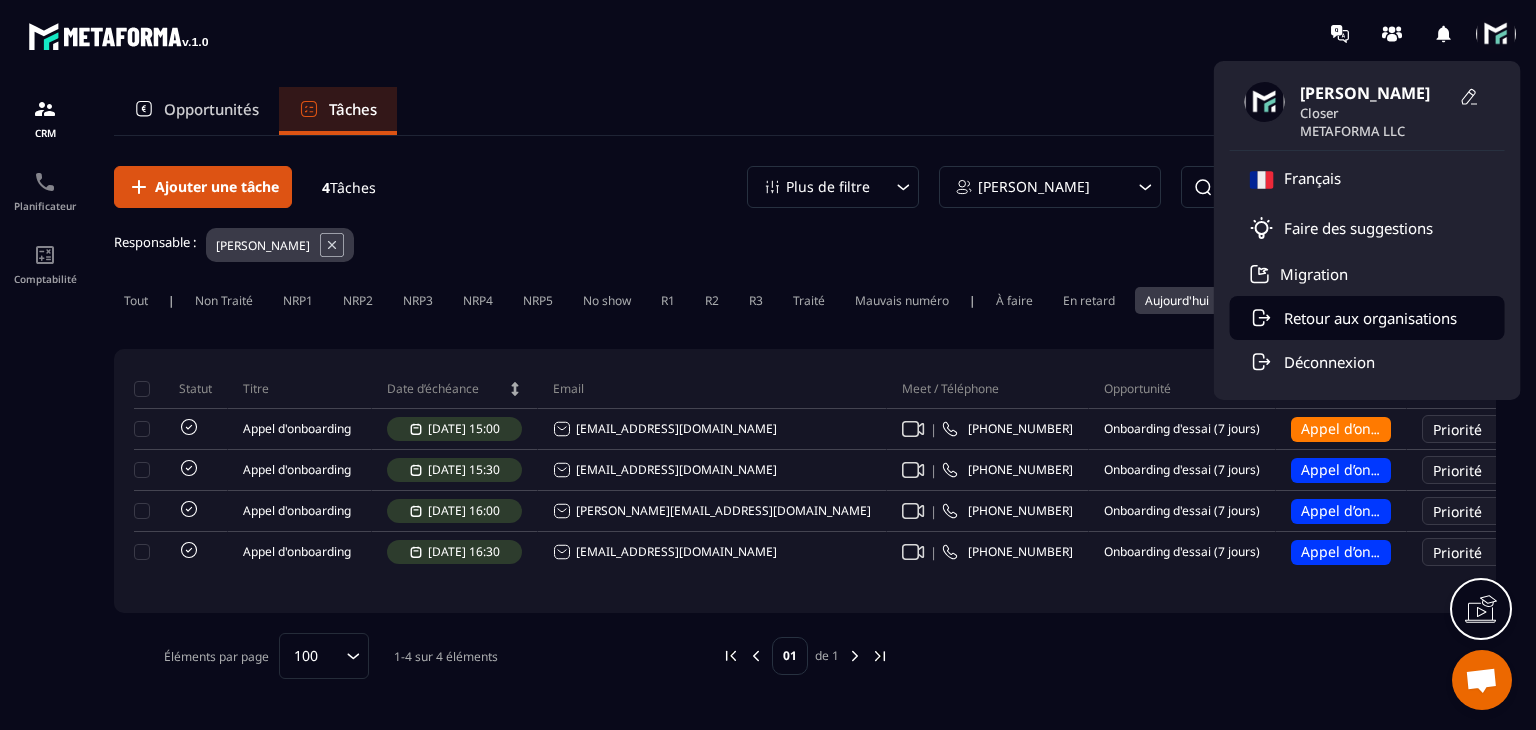 click on "Retour aux organisations" at bounding box center (1370, 318) 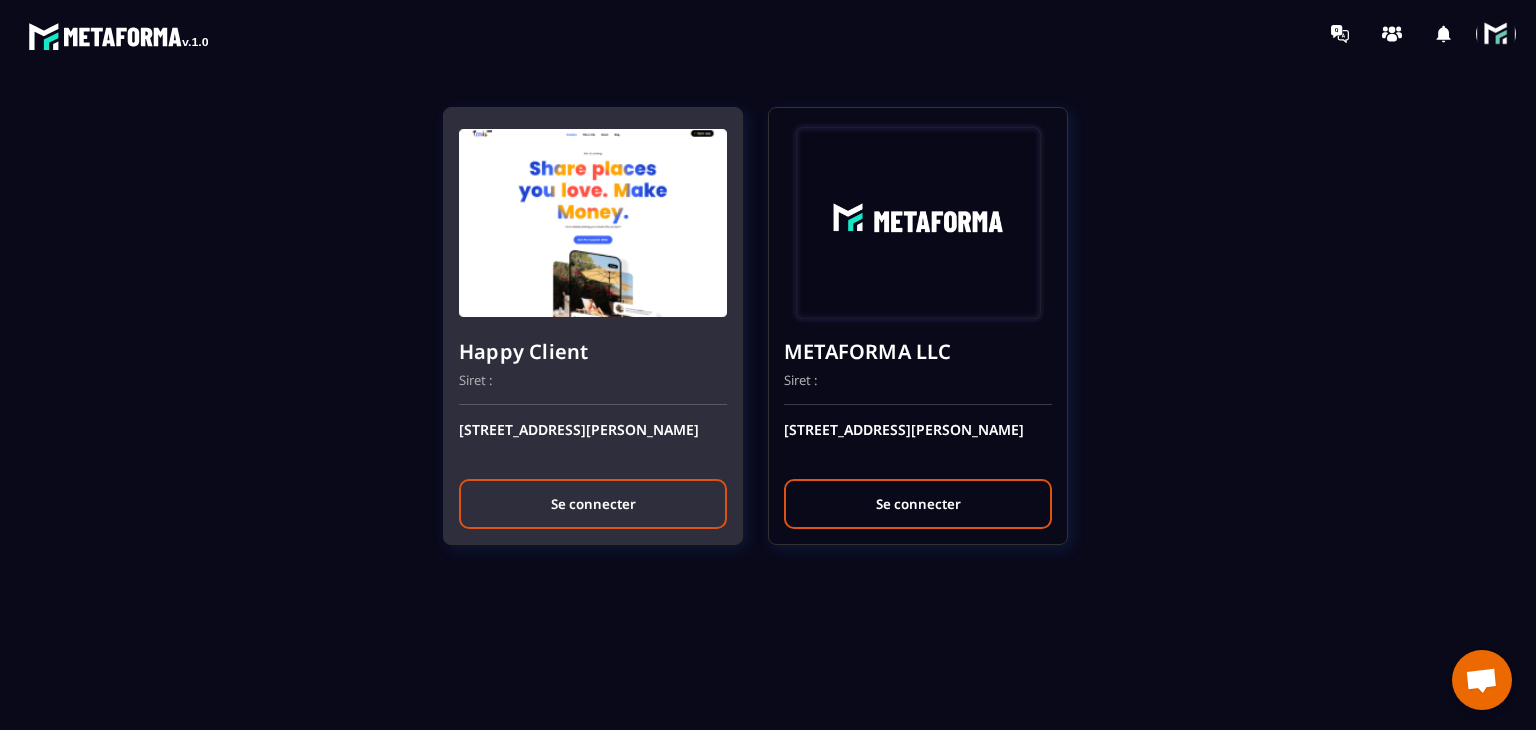 click on "Se connecter" at bounding box center (593, 504) 